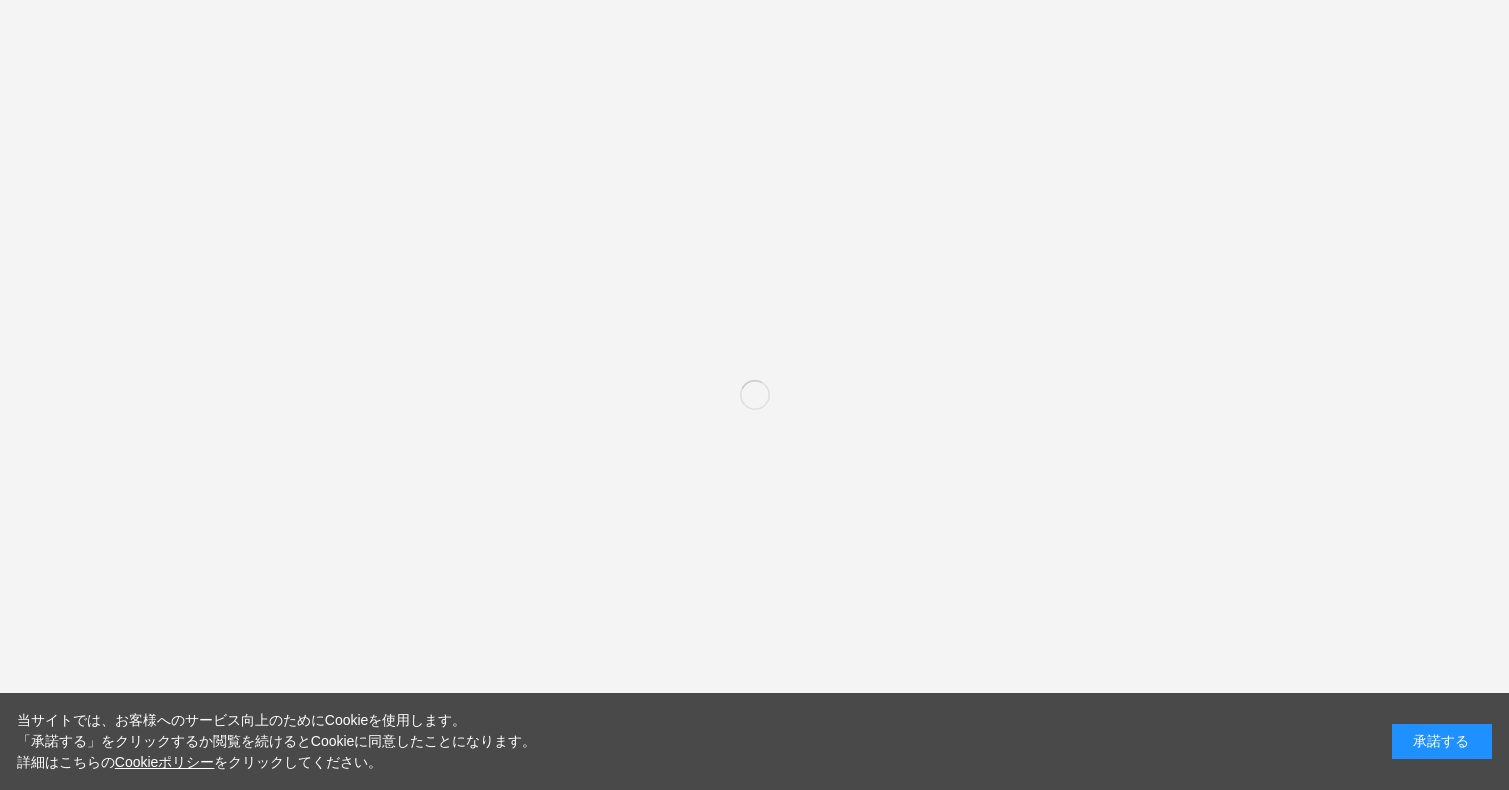 scroll, scrollTop: 0, scrollLeft: 0, axis: both 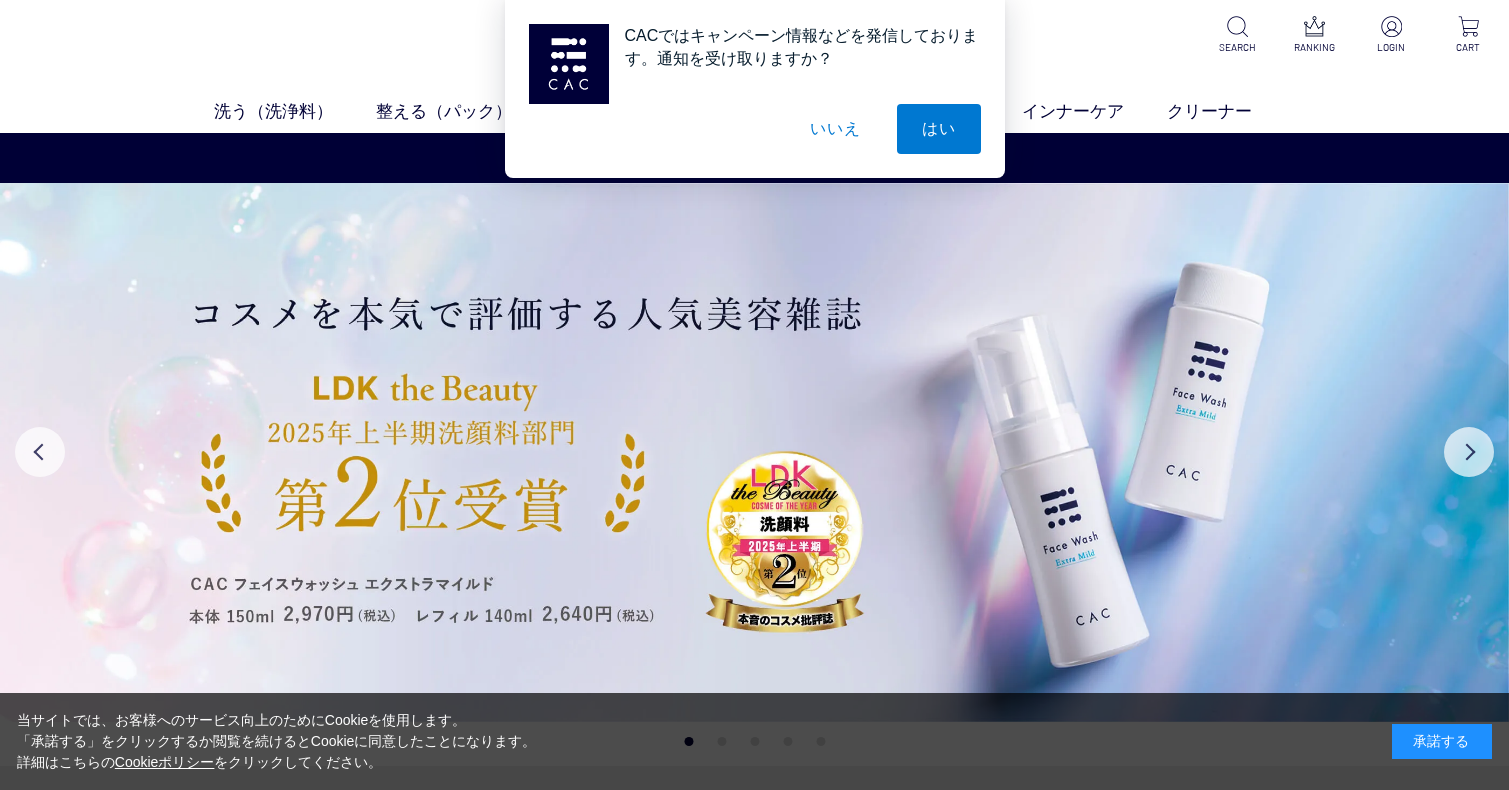 click on "いいえ" at bounding box center [835, 129] 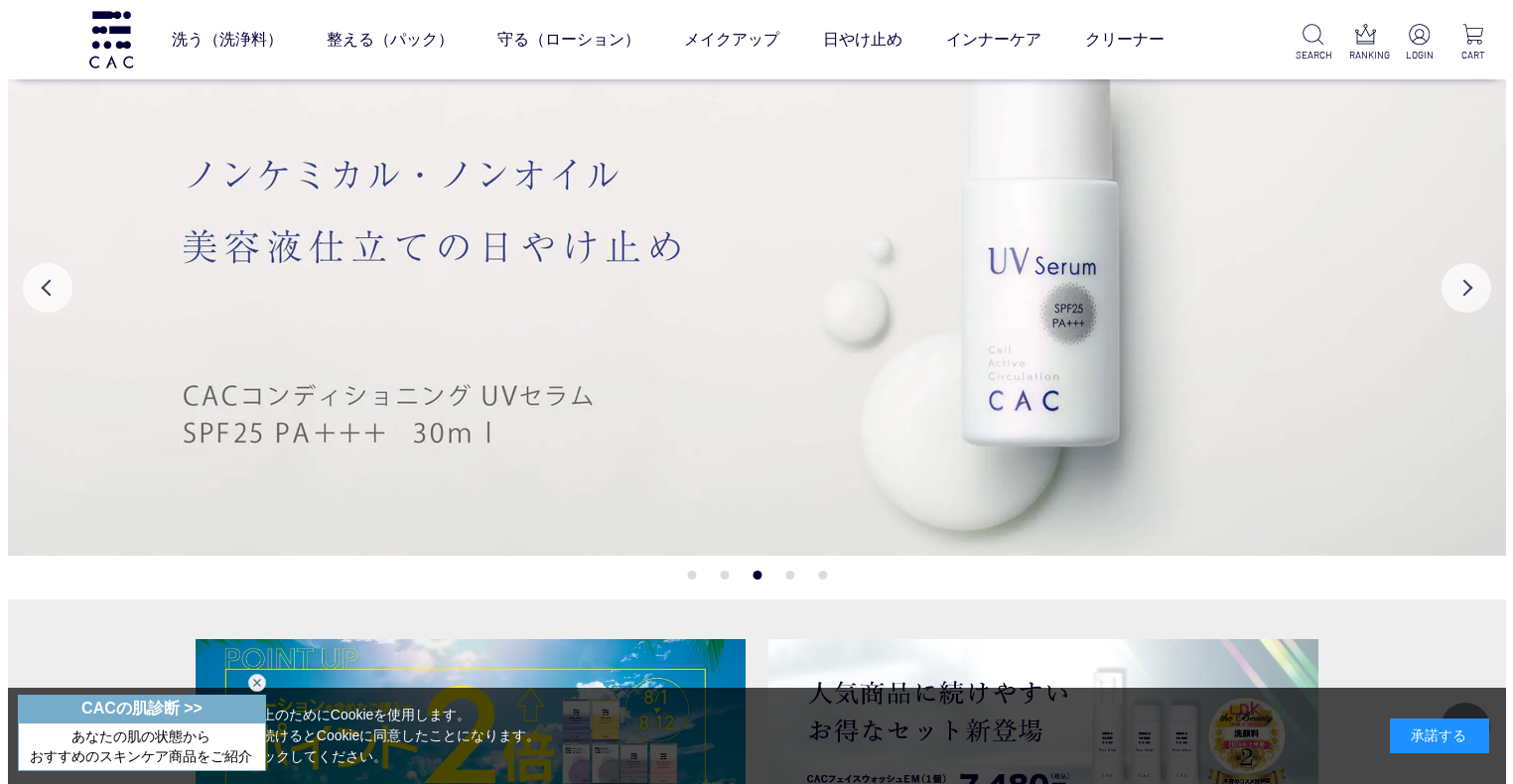 scroll, scrollTop: 0, scrollLeft: 0, axis: both 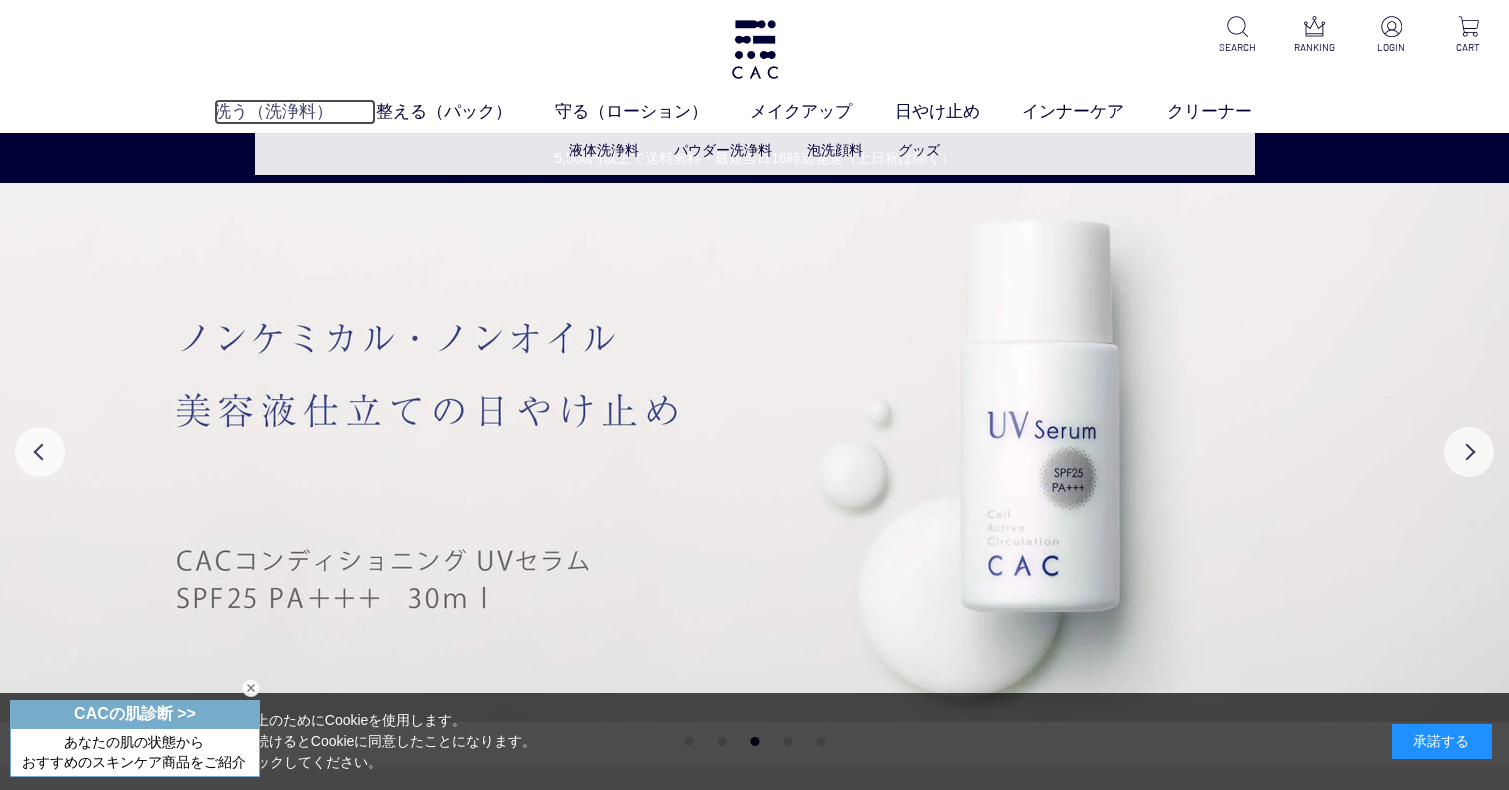click on "洗う（洗浄料）" at bounding box center (295, 112) 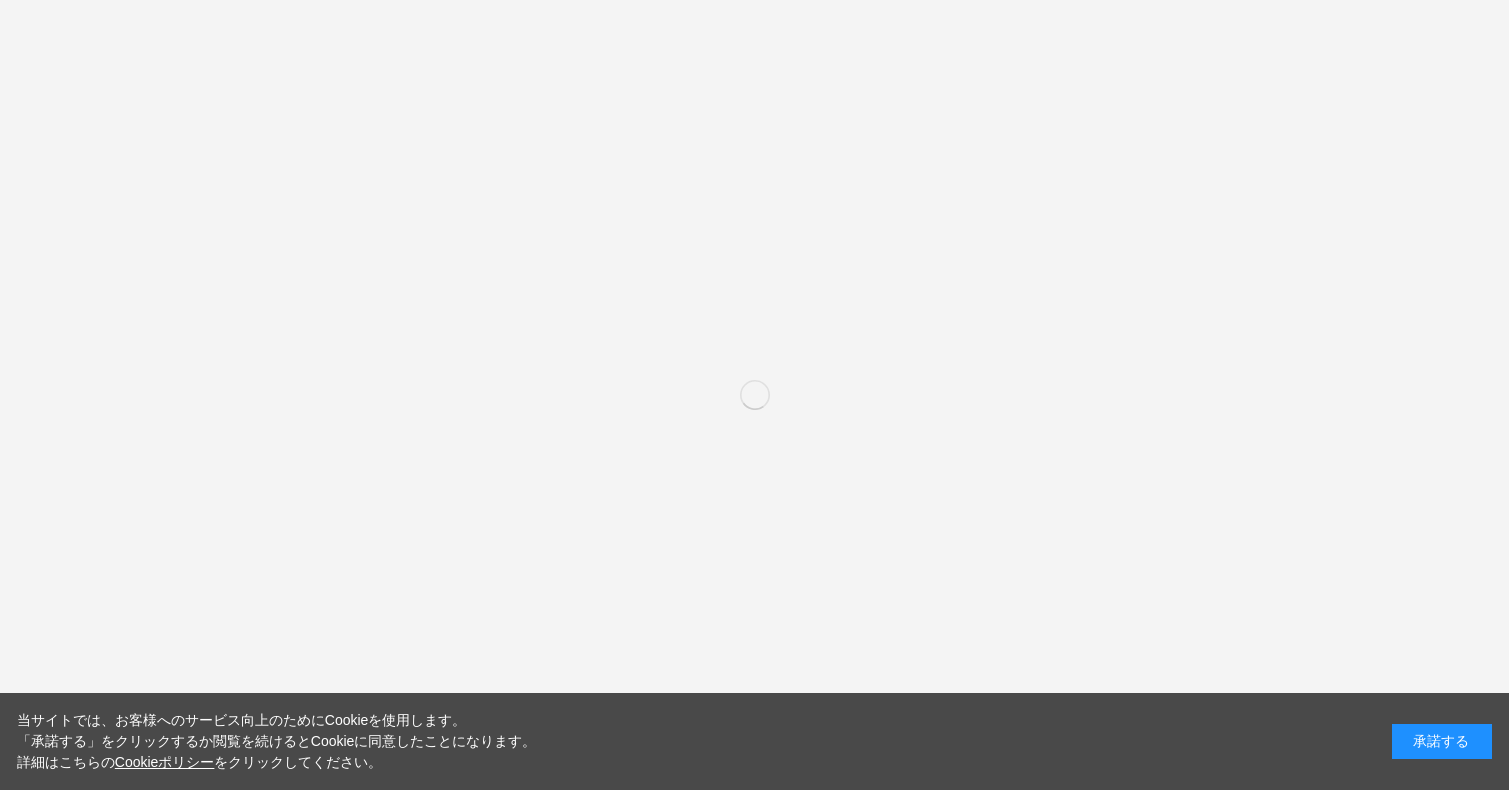 scroll, scrollTop: 0, scrollLeft: 0, axis: both 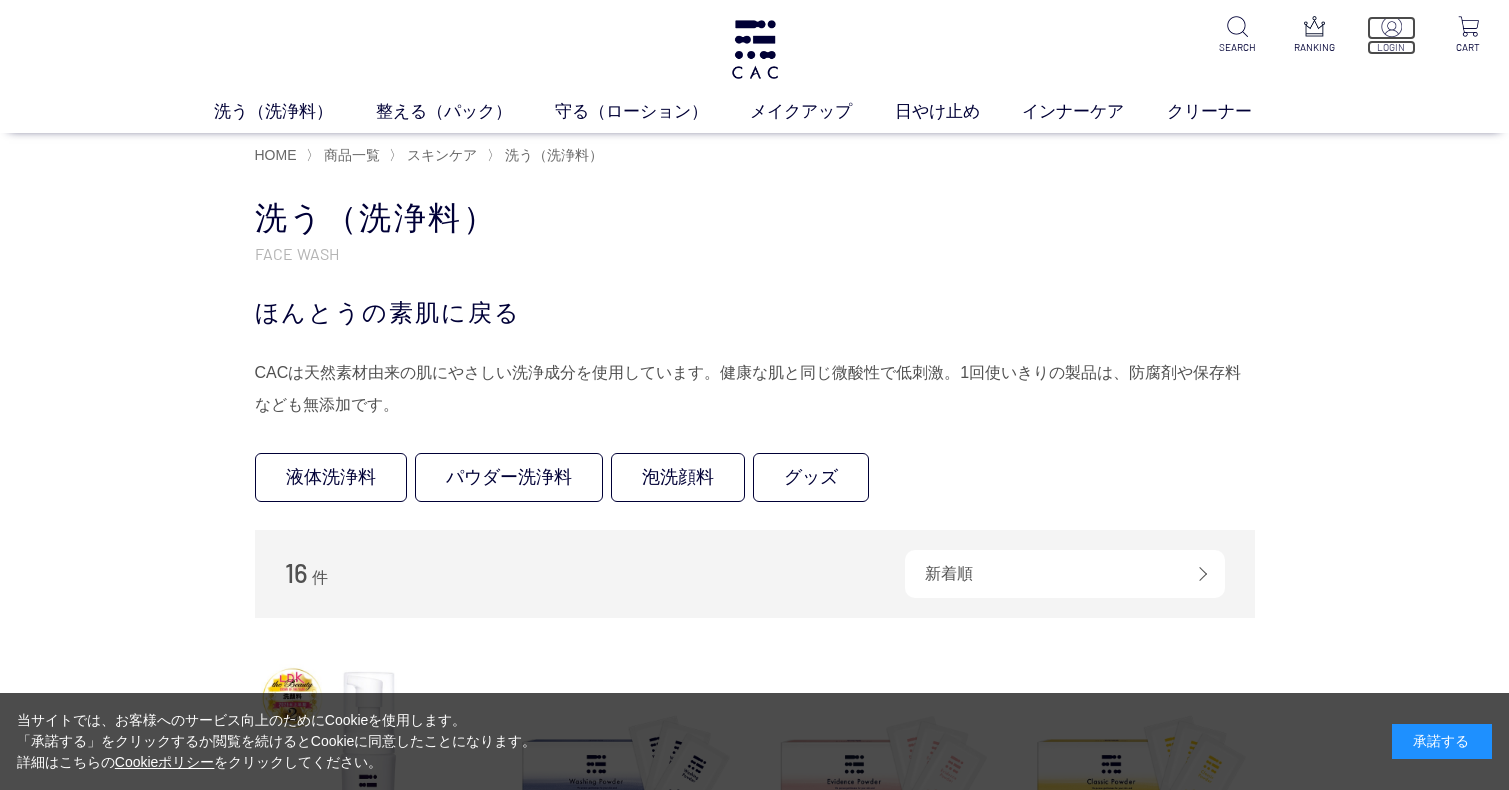 click at bounding box center [1391, 26] 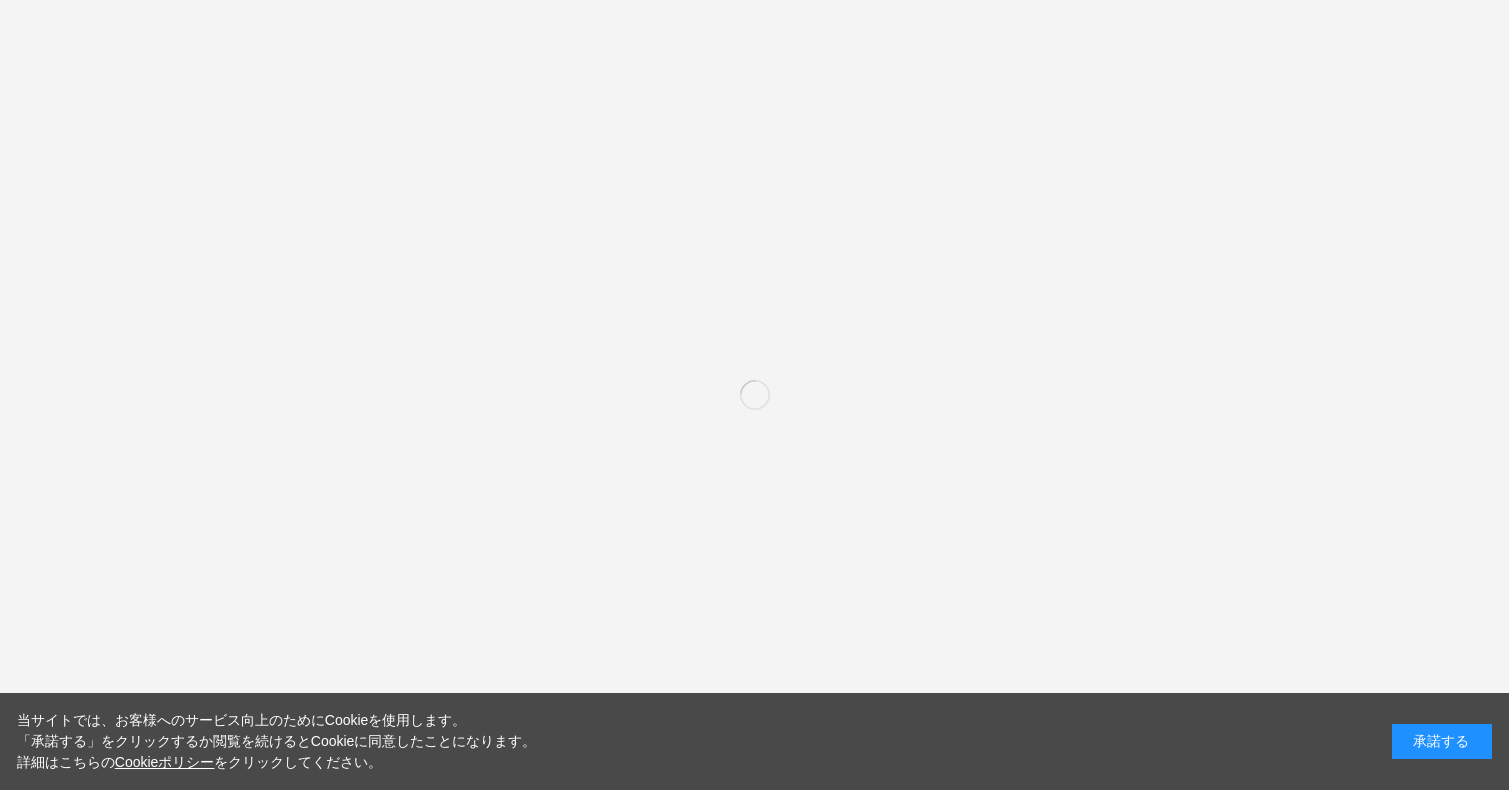 scroll, scrollTop: 0, scrollLeft: 0, axis: both 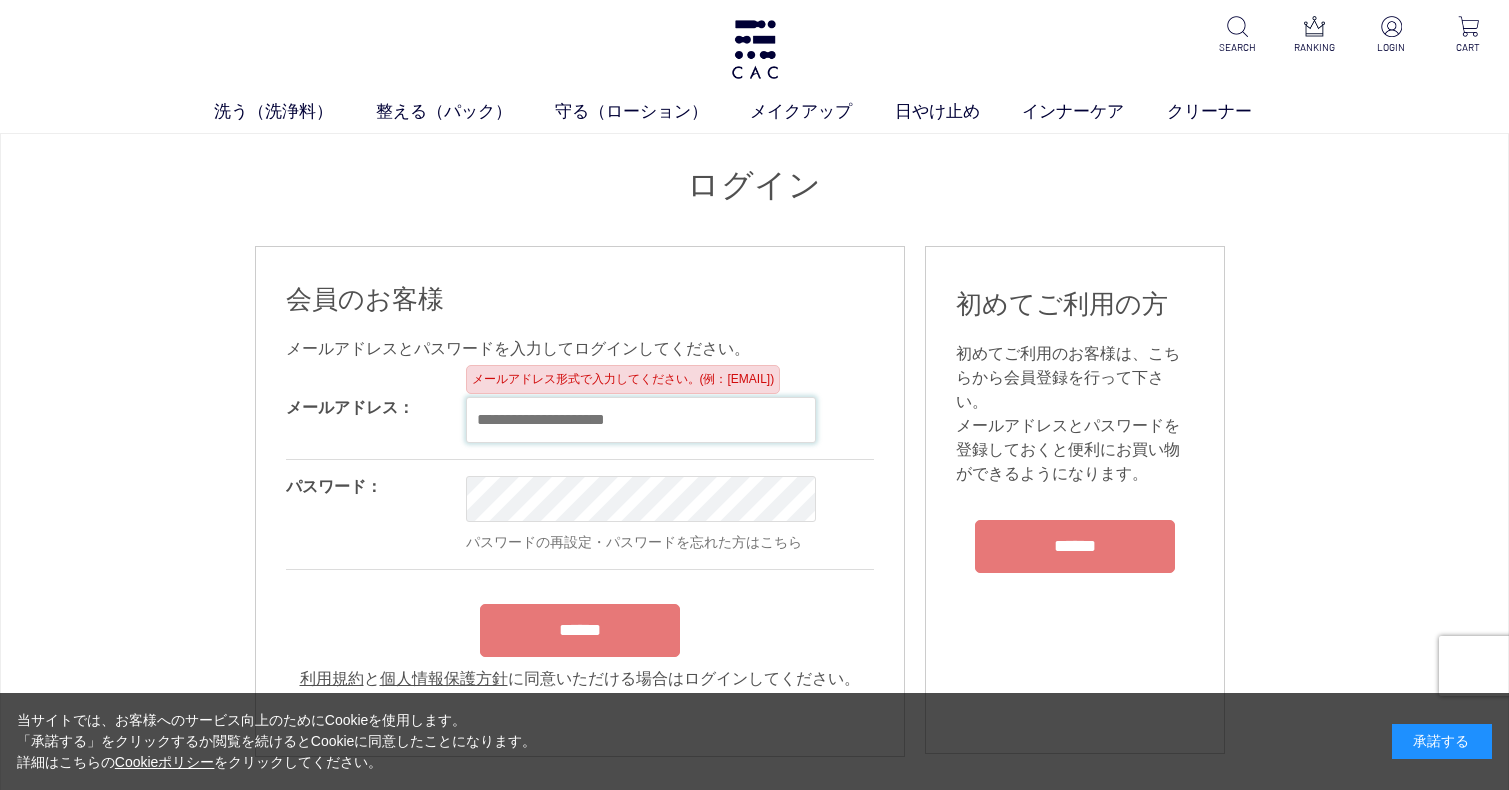 click at bounding box center [641, 420] 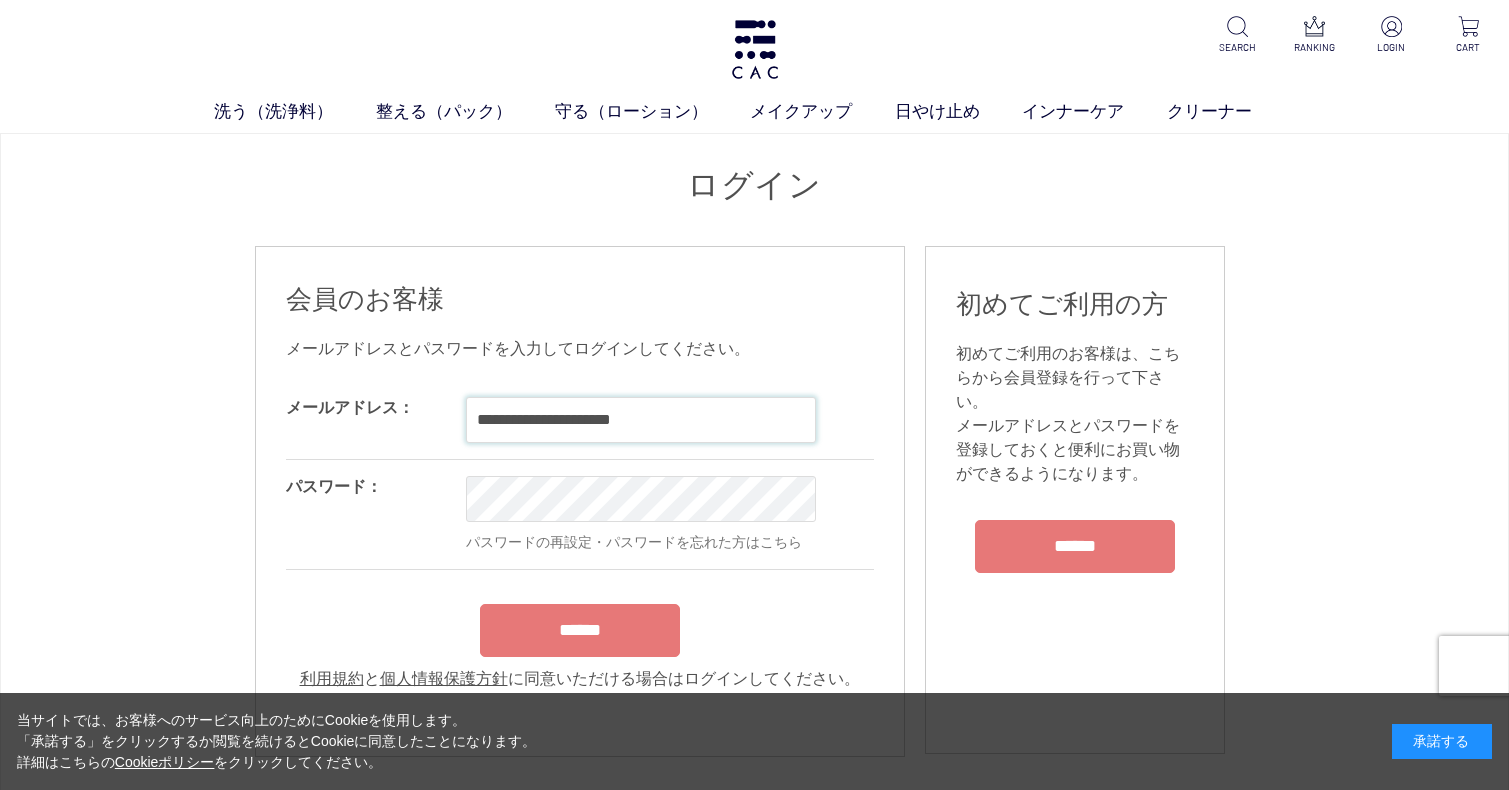 type on "**********" 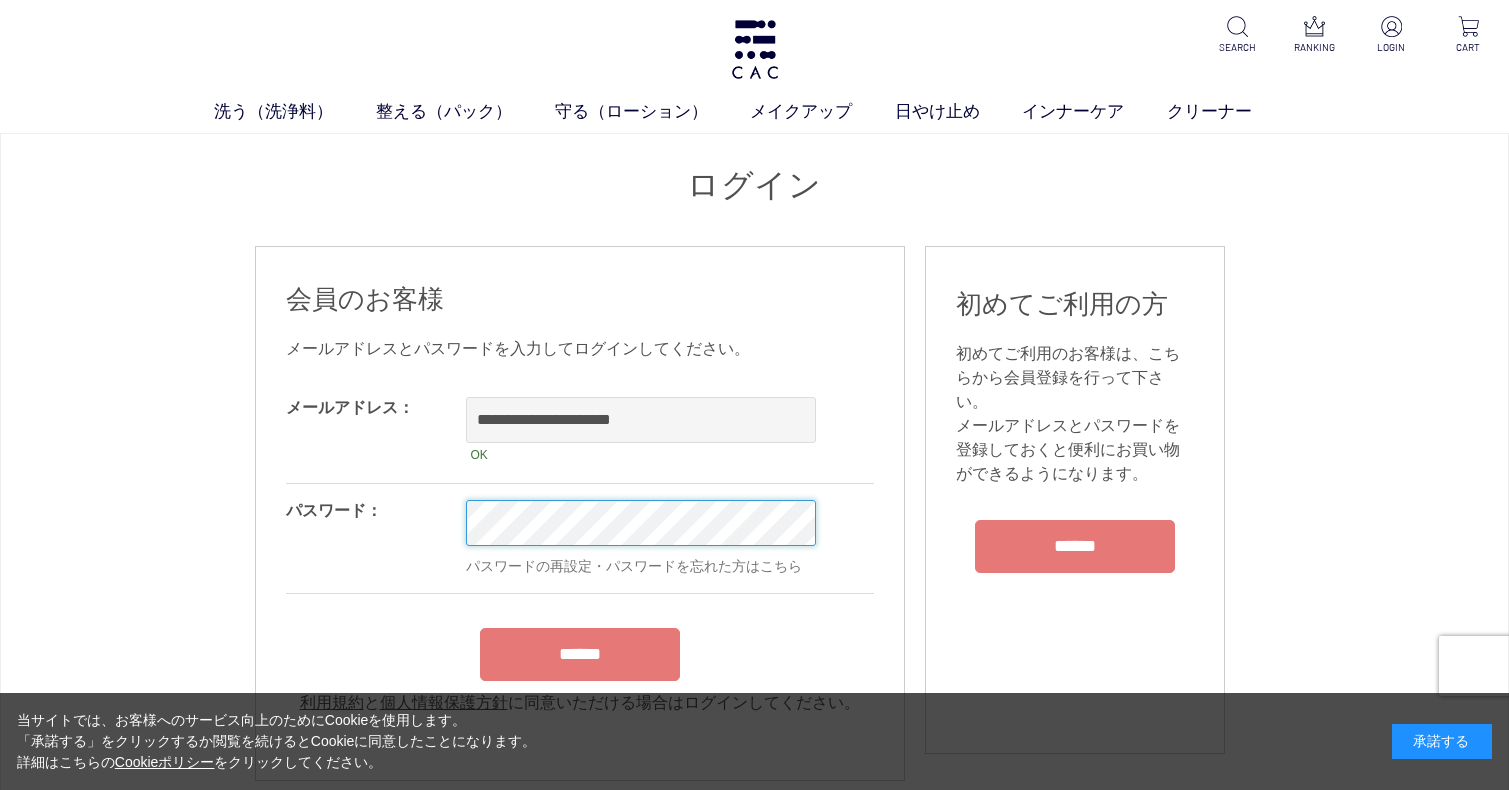 click on "******" at bounding box center (580, 654) 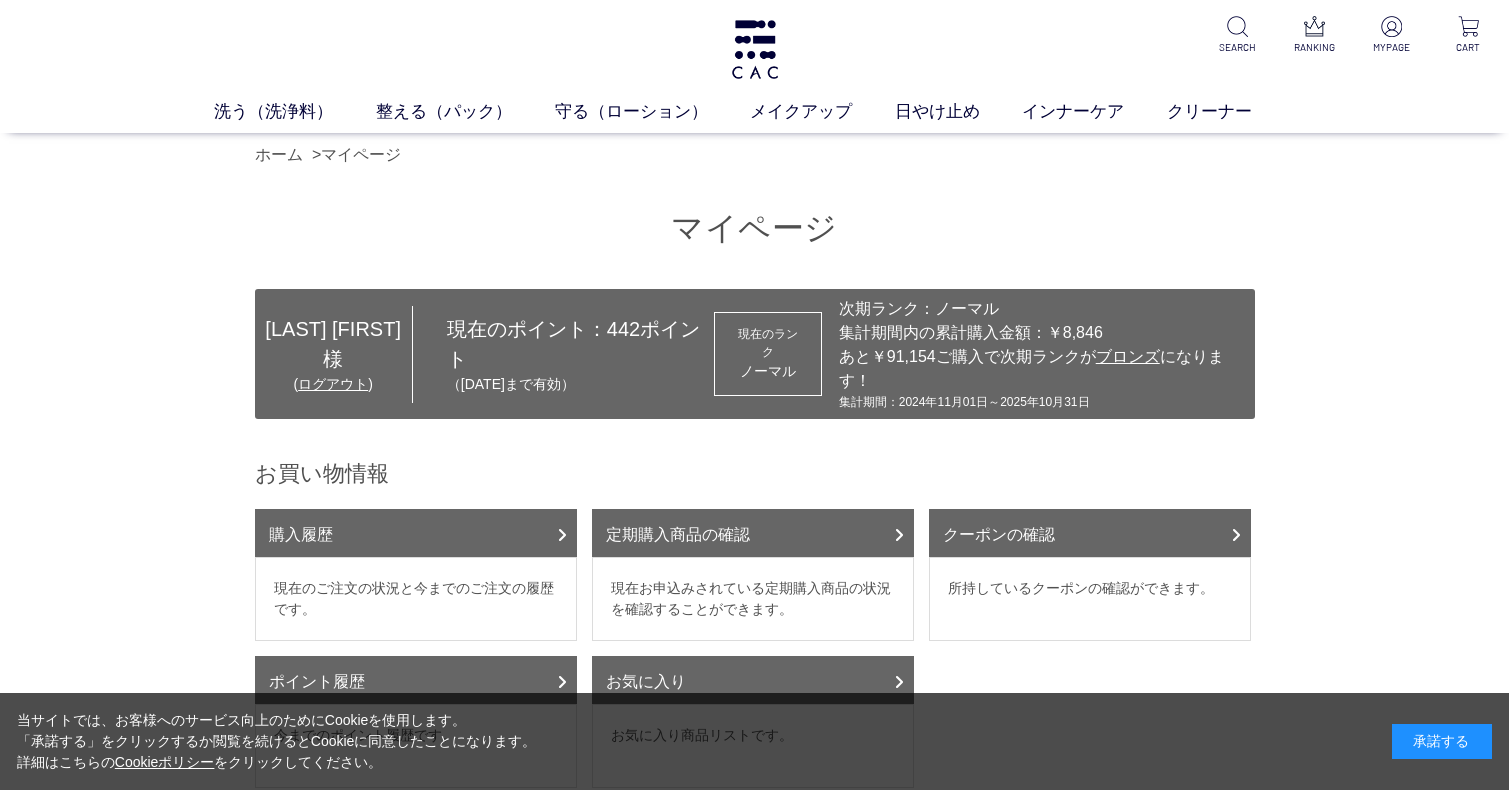 scroll, scrollTop: 0, scrollLeft: 0, axis: both 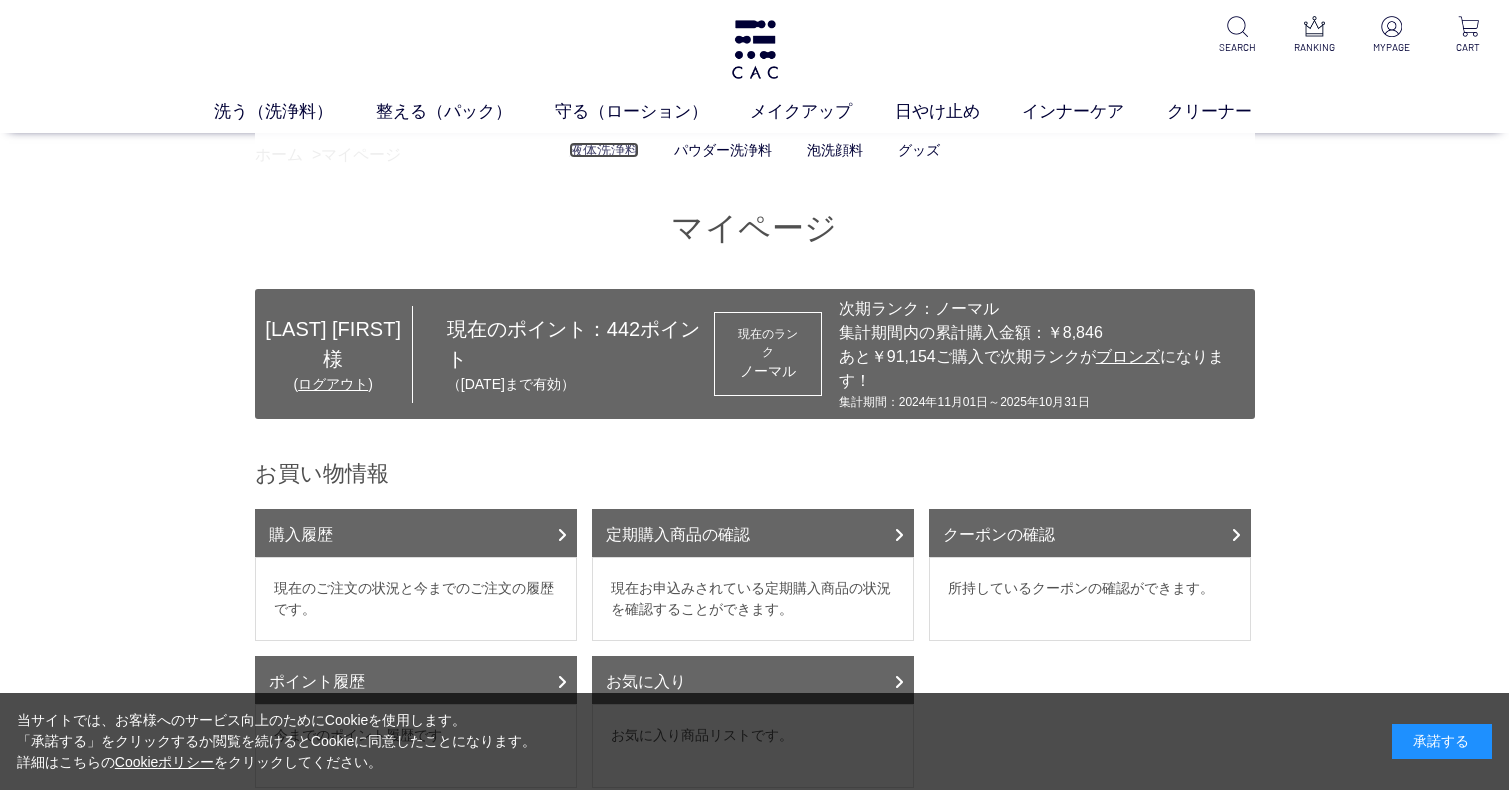 click on "液体洗浄料" at bounding box center [604, 150] 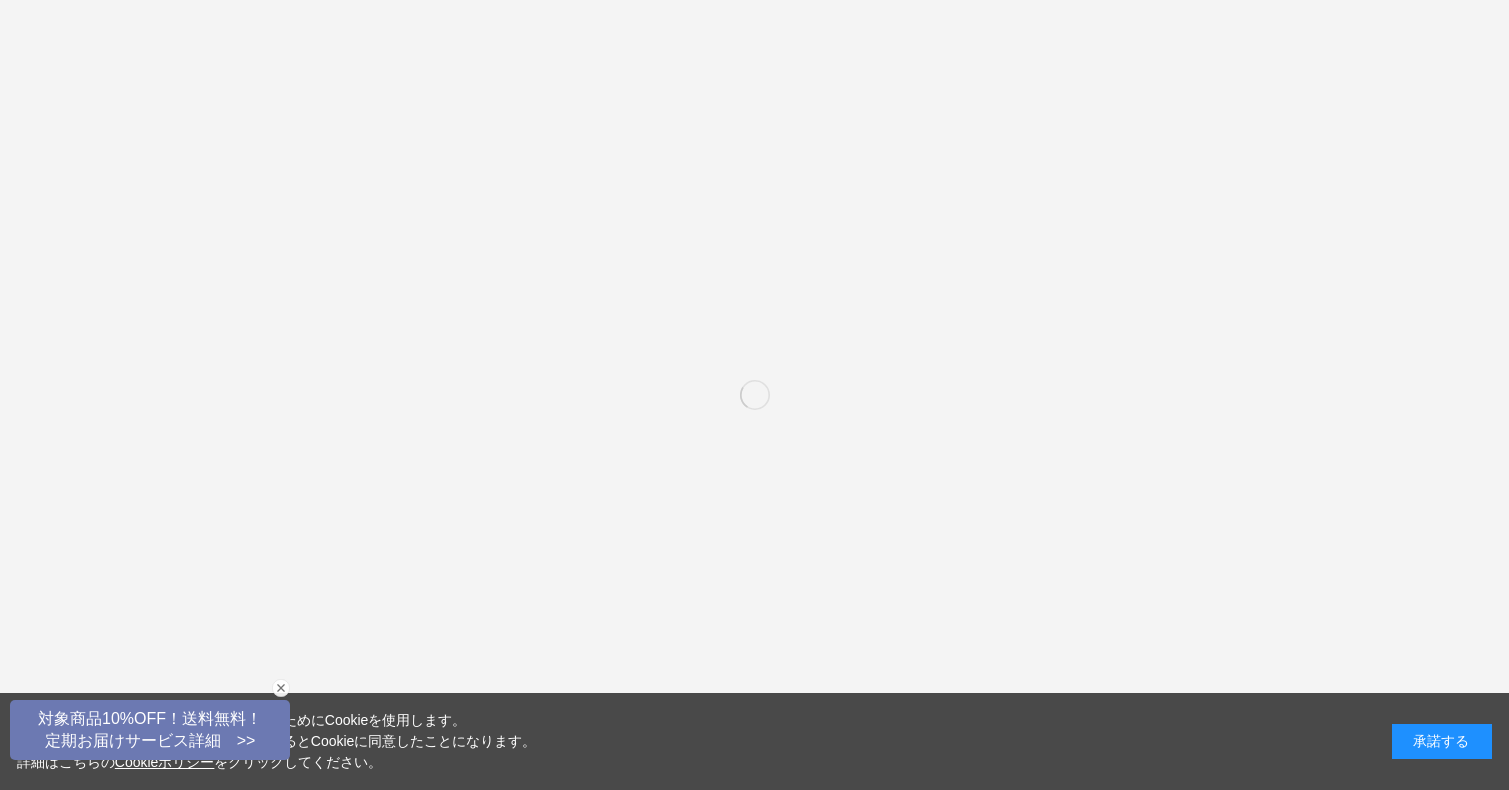 scroll, scrollTop: 0, scrollLeft: 0, axis: both 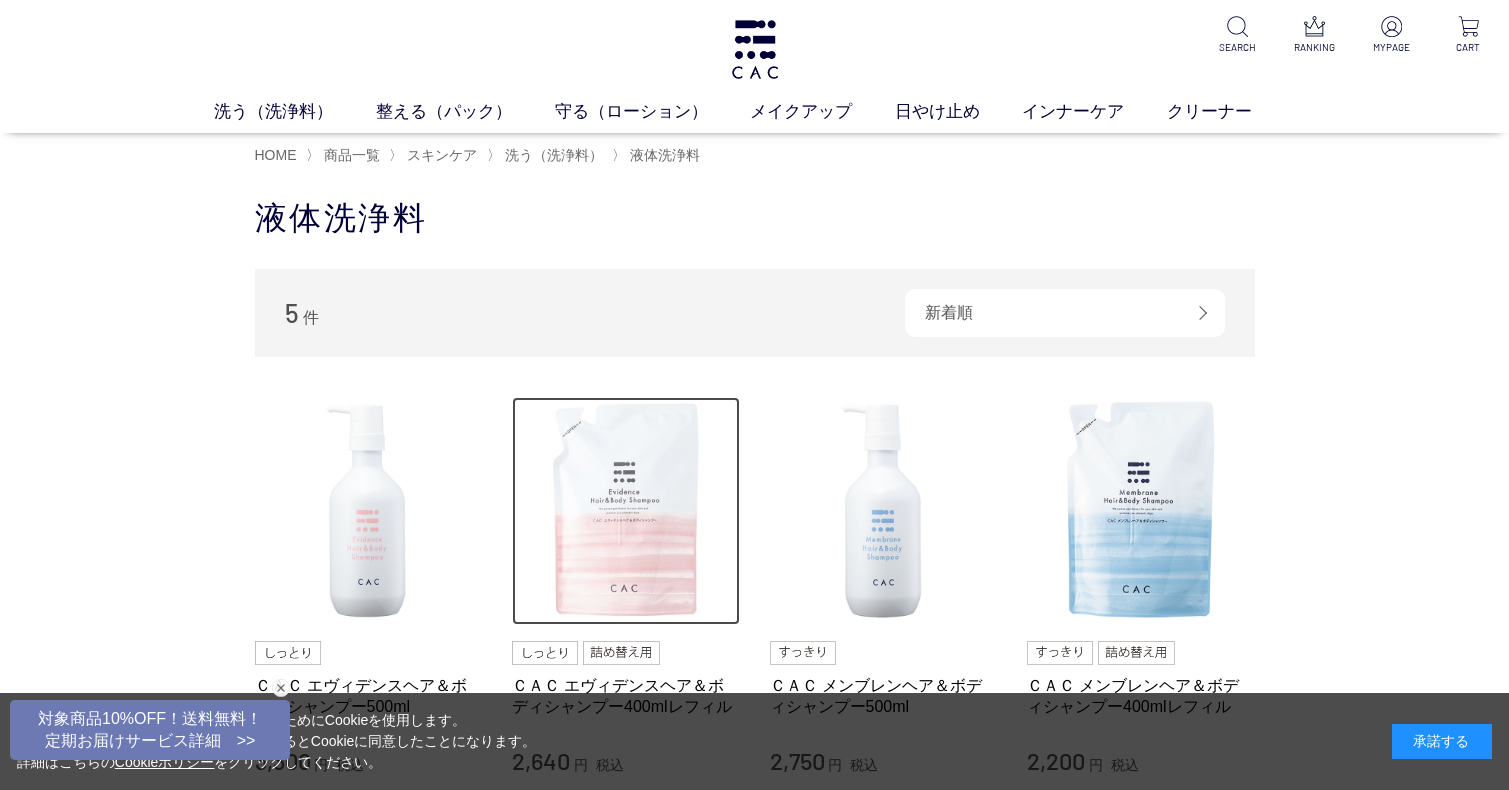 click at bounding box center (626, 511) 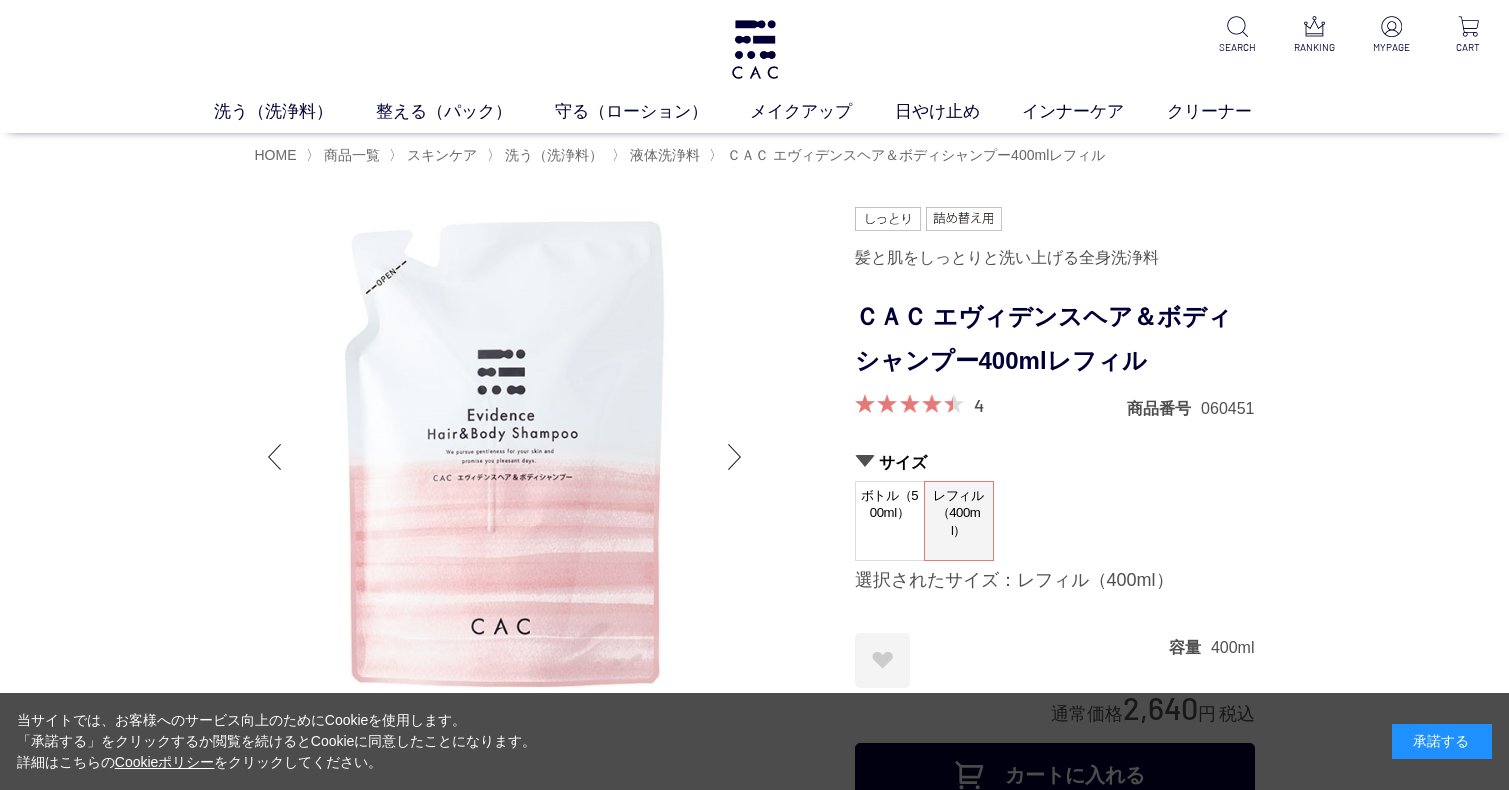 scroll, scrollTop: 0, scrollLeft: 0, axis: both 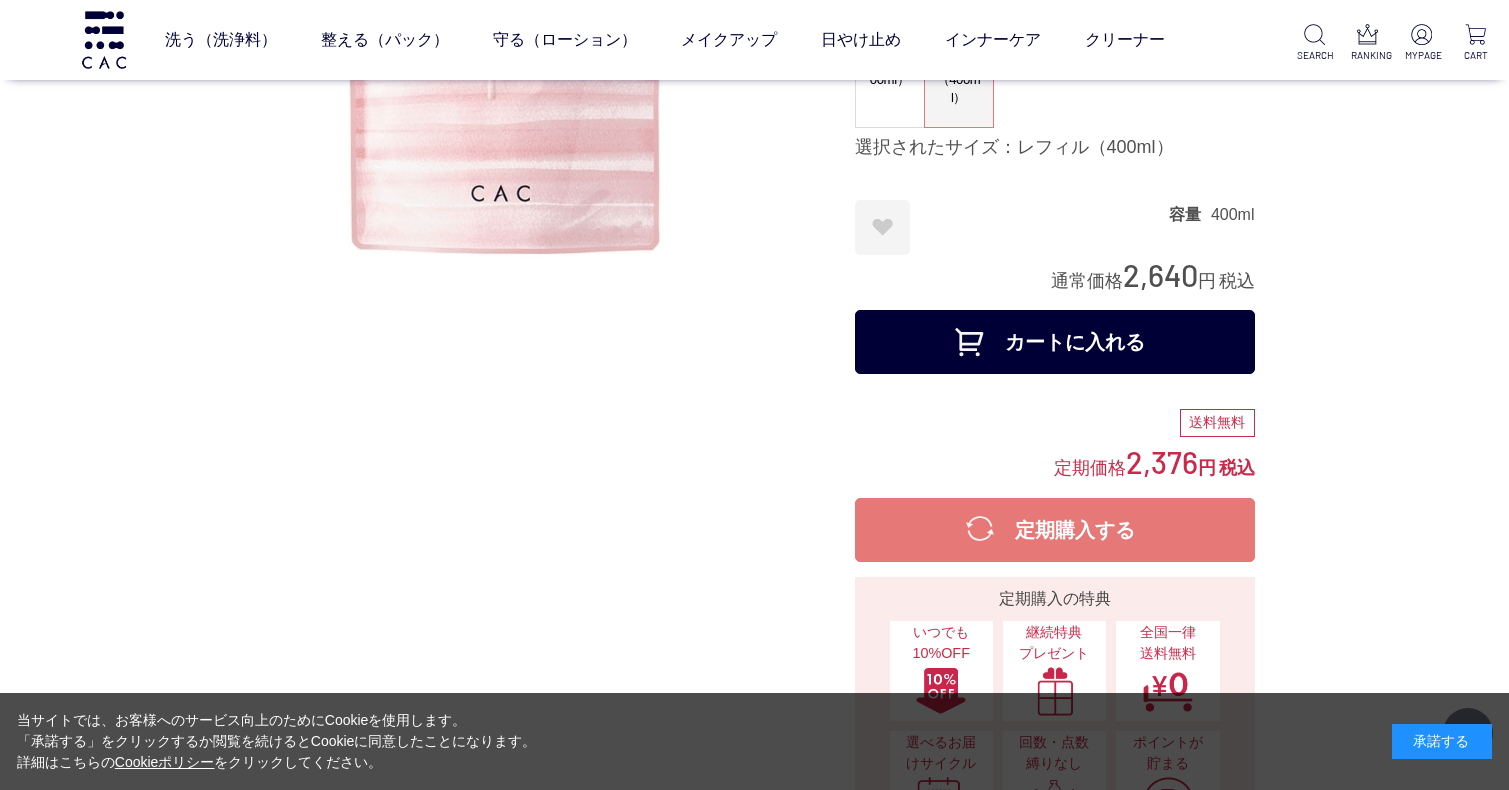 click on "カートに入れる" at bounding box center (1055, 342) 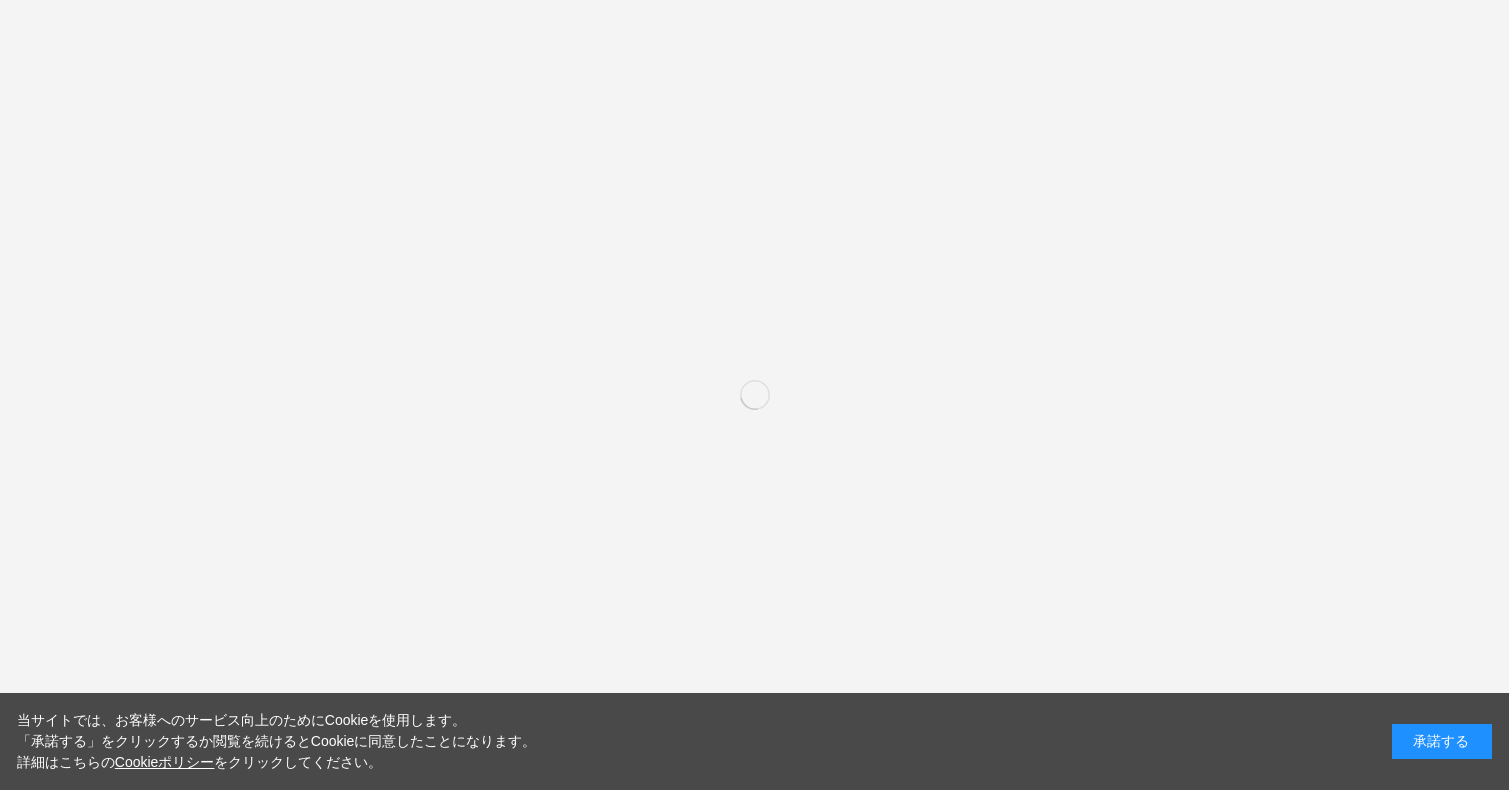 scroll, scrollTop: 0, scrollLeft: 0, axis: both 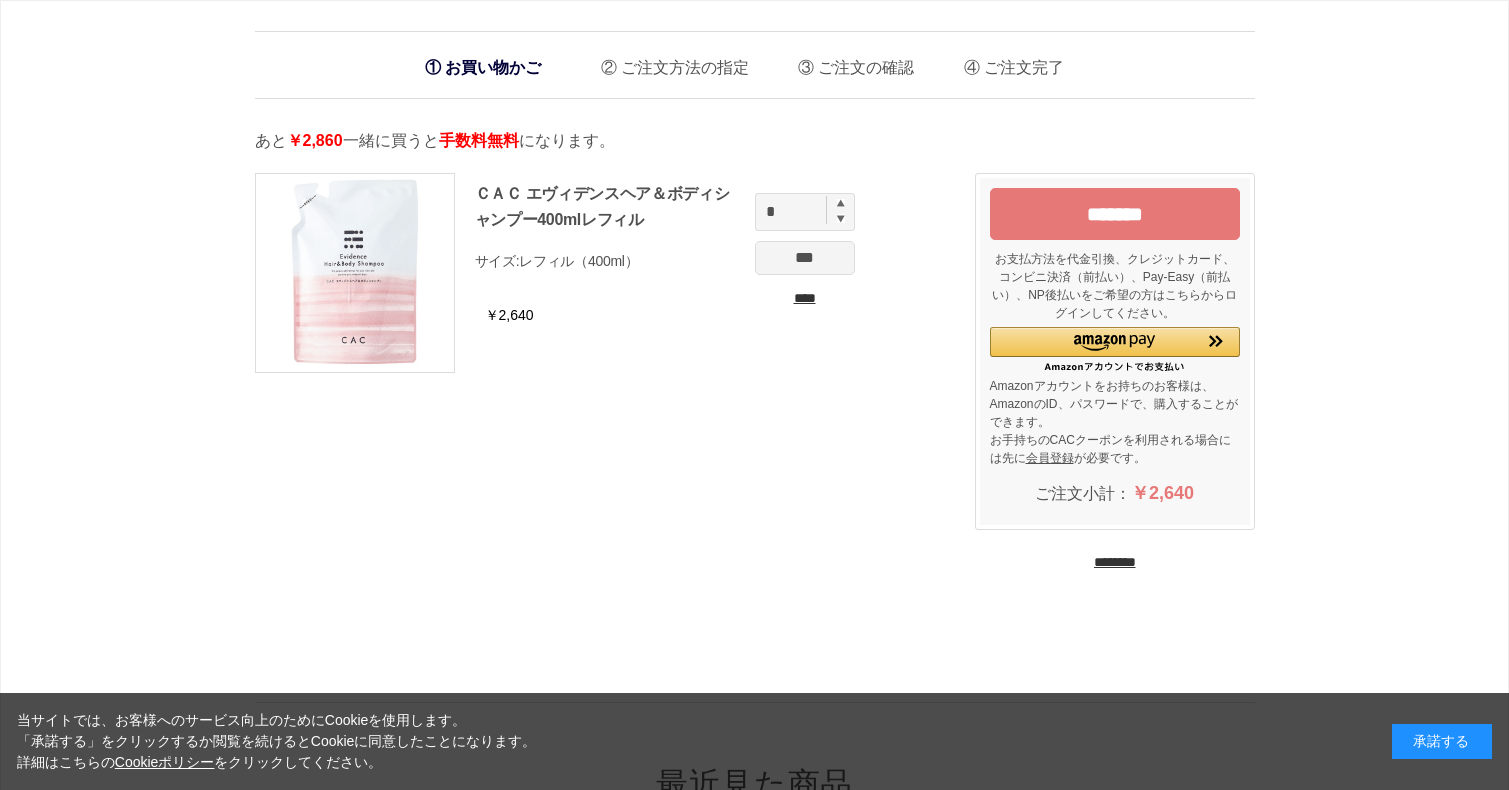 click at bounding box center (841, 203) 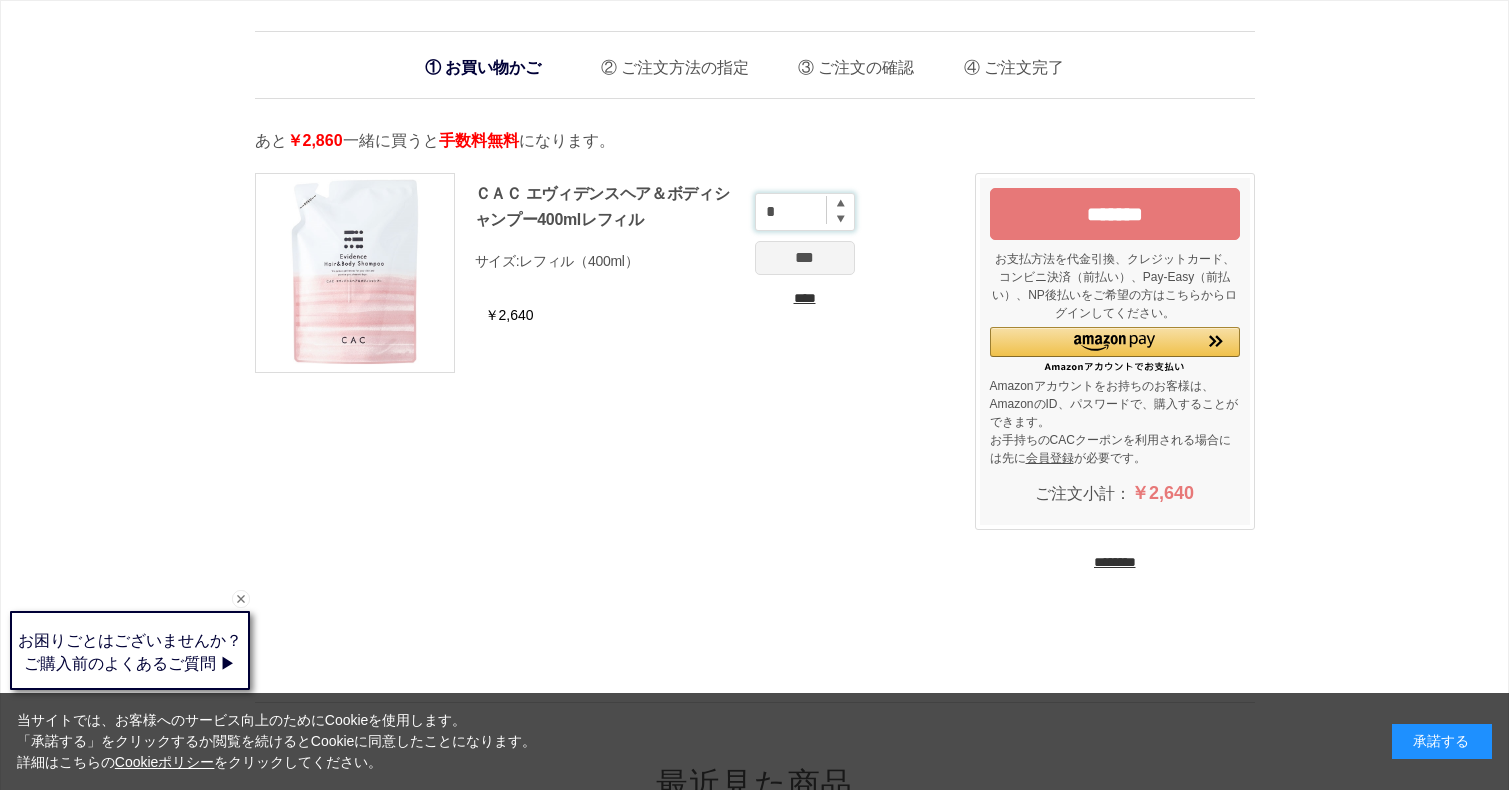 click on "*" at bounding box center (805, 212) 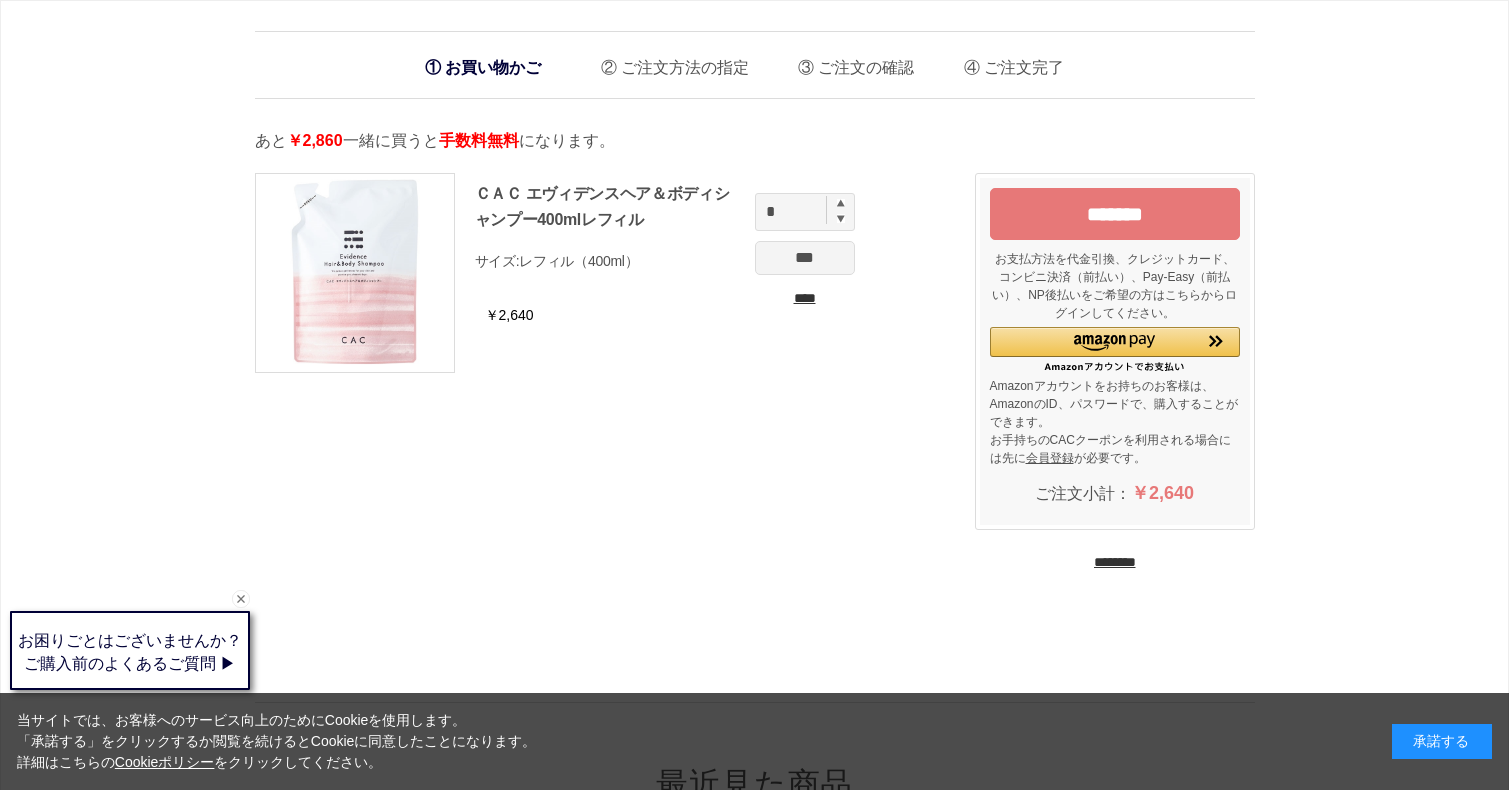 click at bounding box center [841, 203] 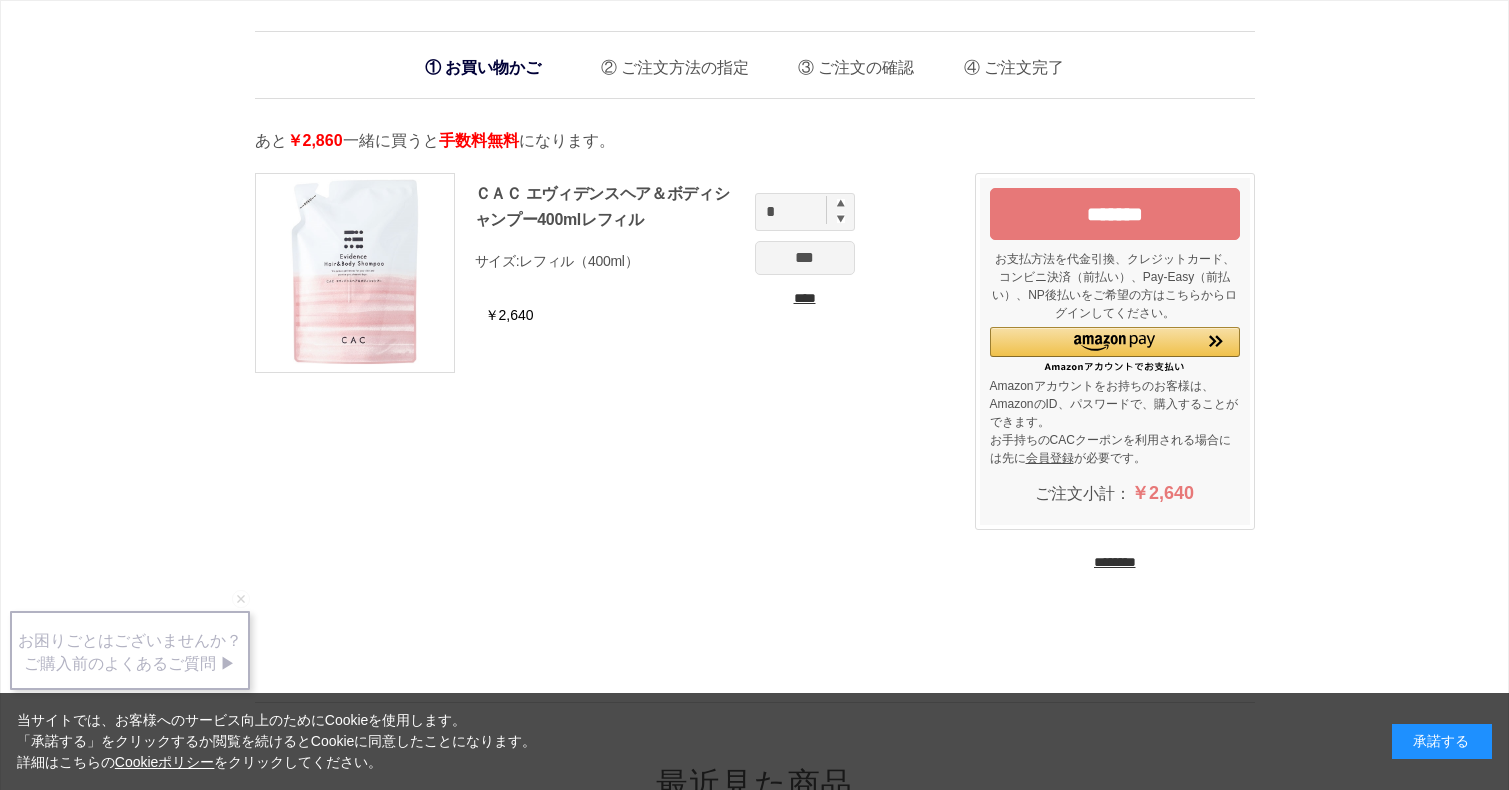 click on "***" at bounding box center (805, 258) 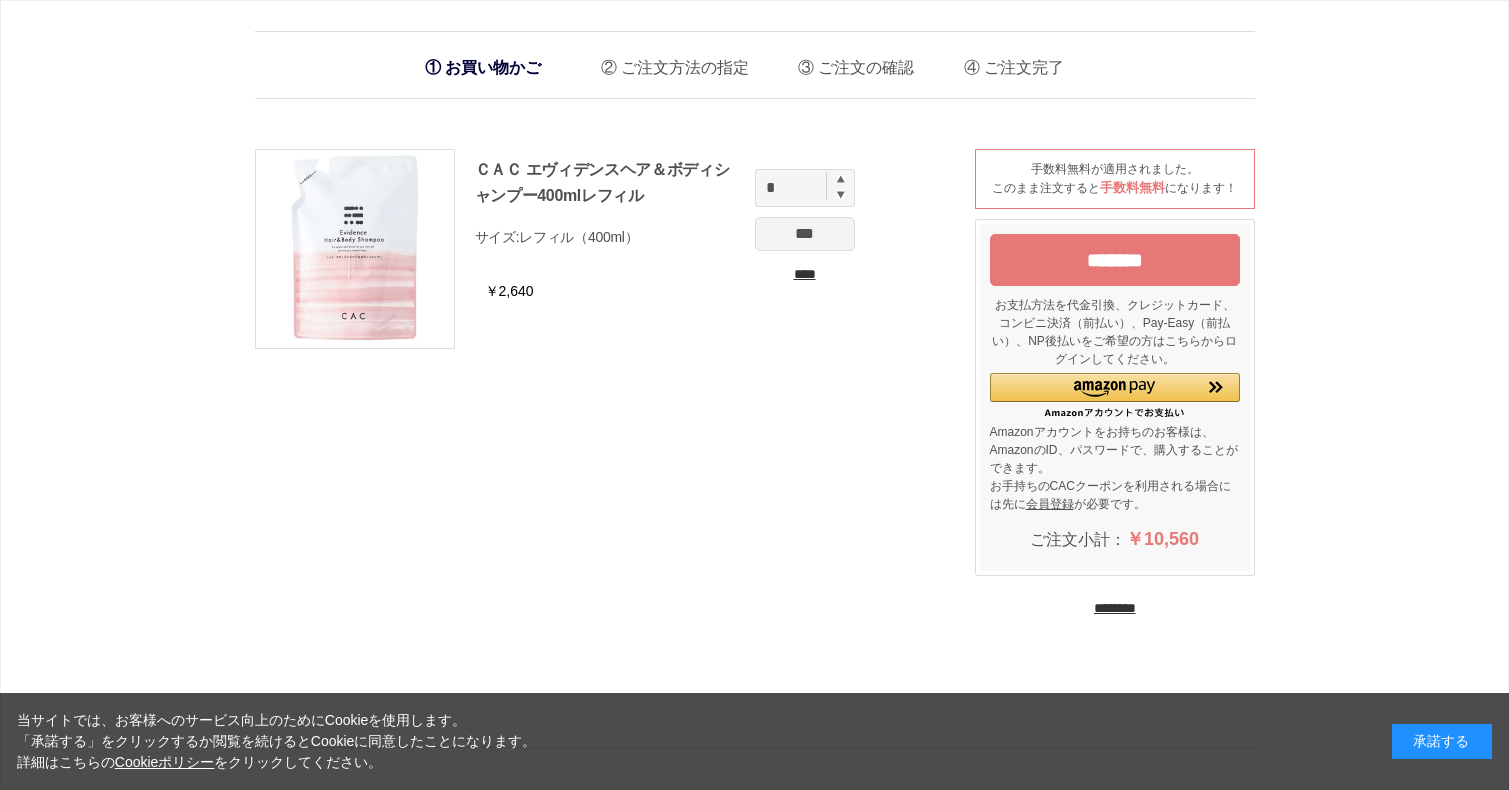 scroll, scrollTop: 0, scrollLeft: 0, axis: both 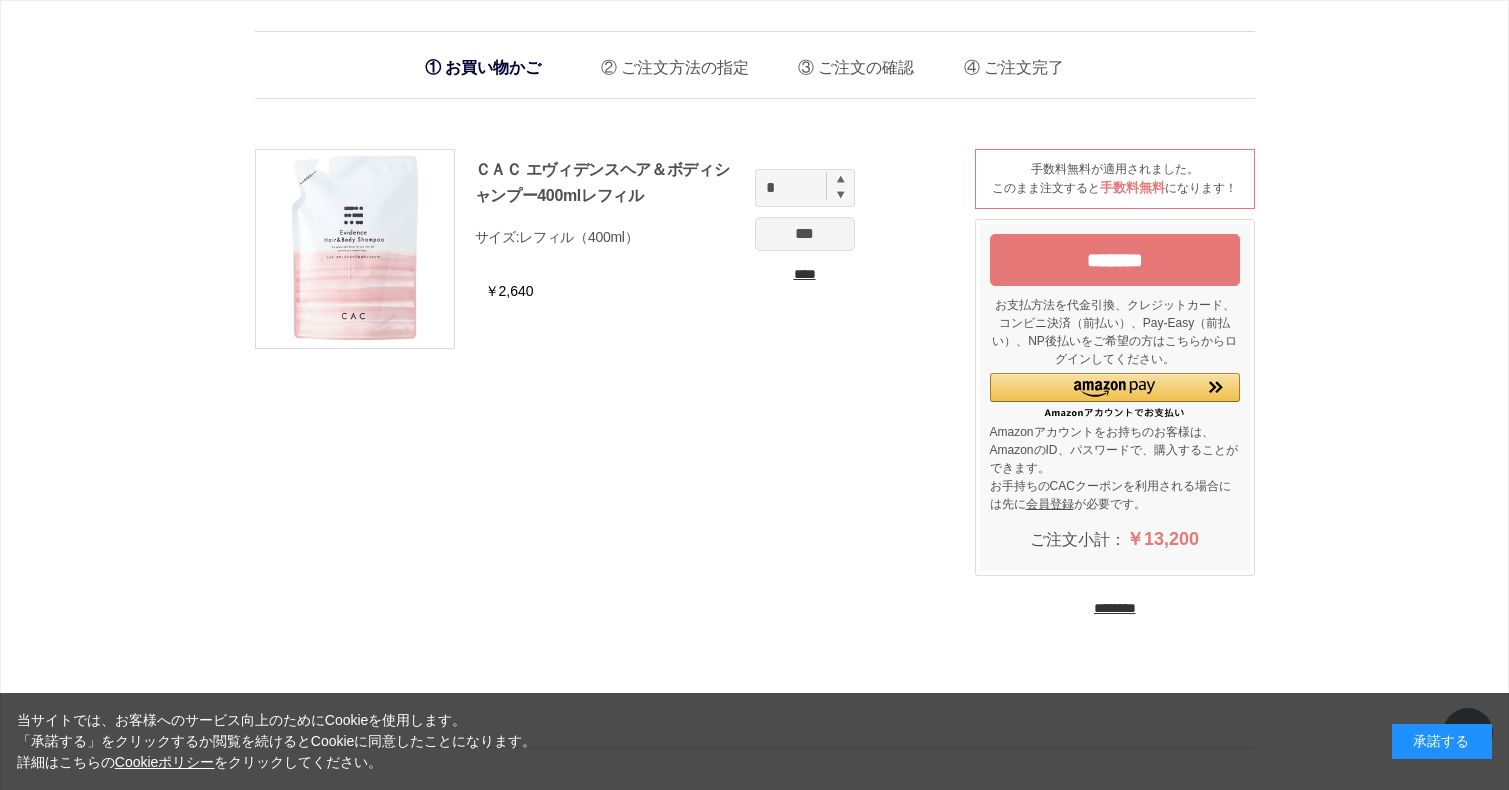 click on "*******" at bounding box center [1115, 260] 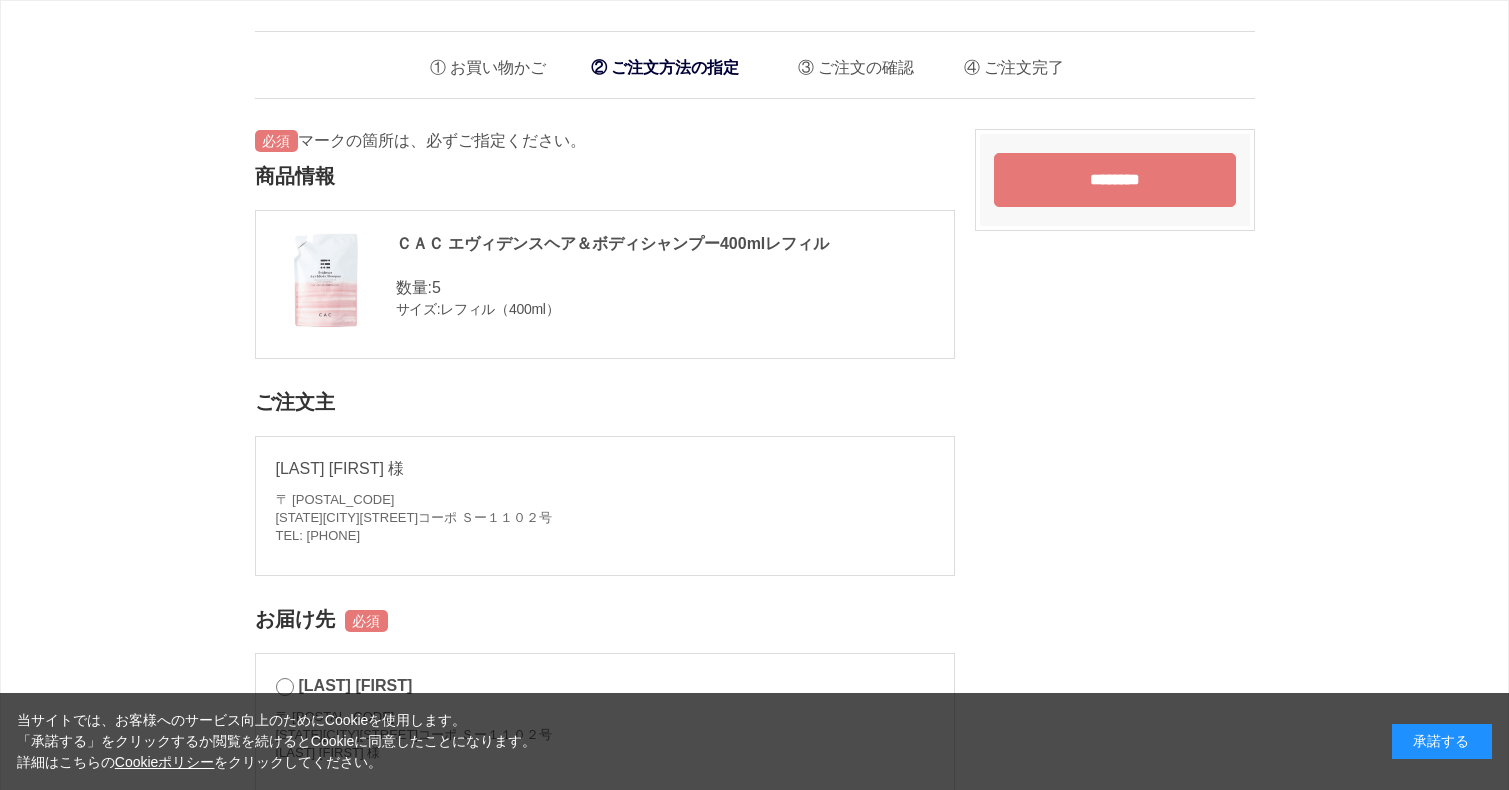 scroll, scrollTop: 0, scrollLeft: 0, axis: both 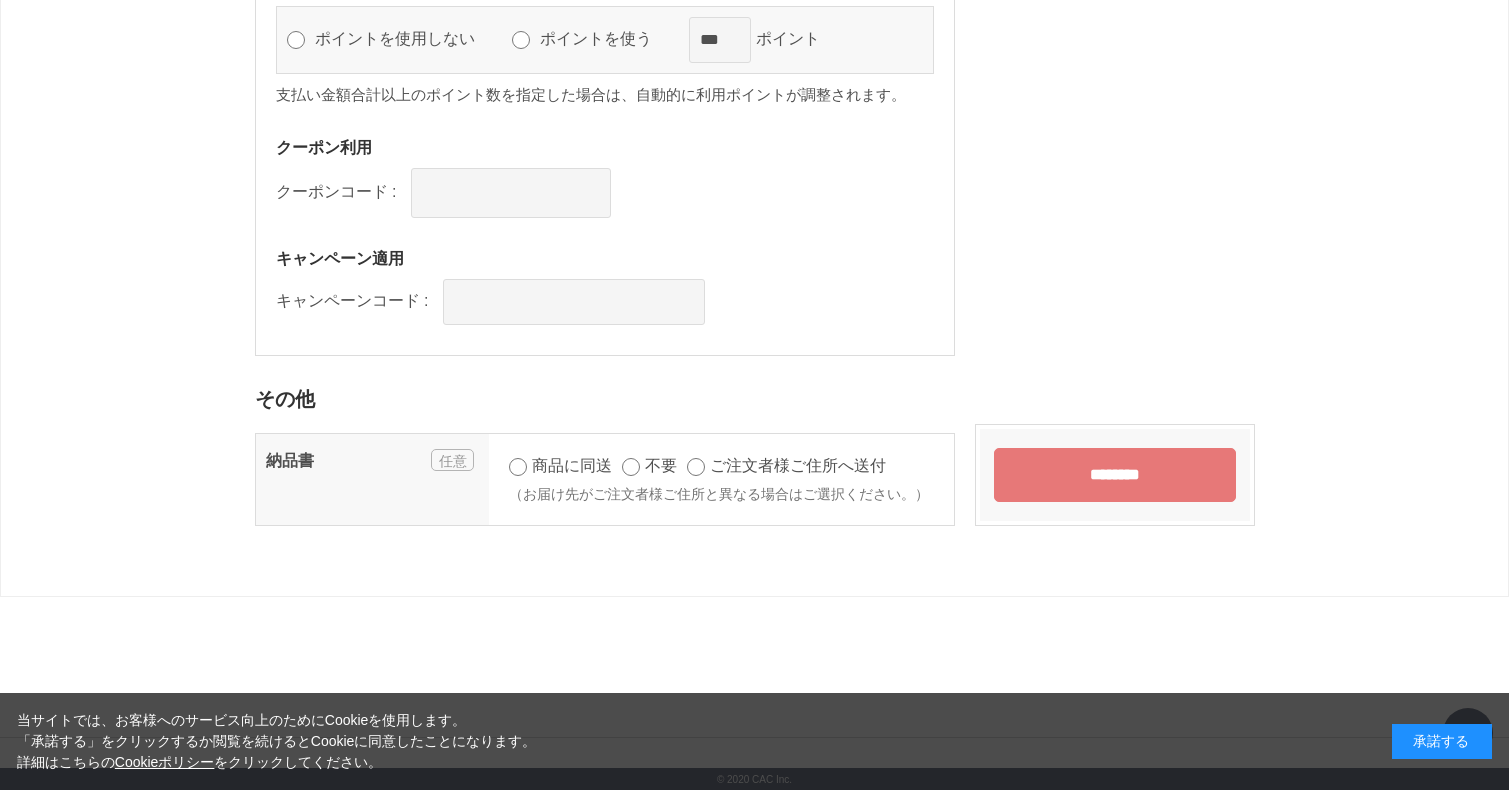click on "********" at bounding box center [1115, 475] 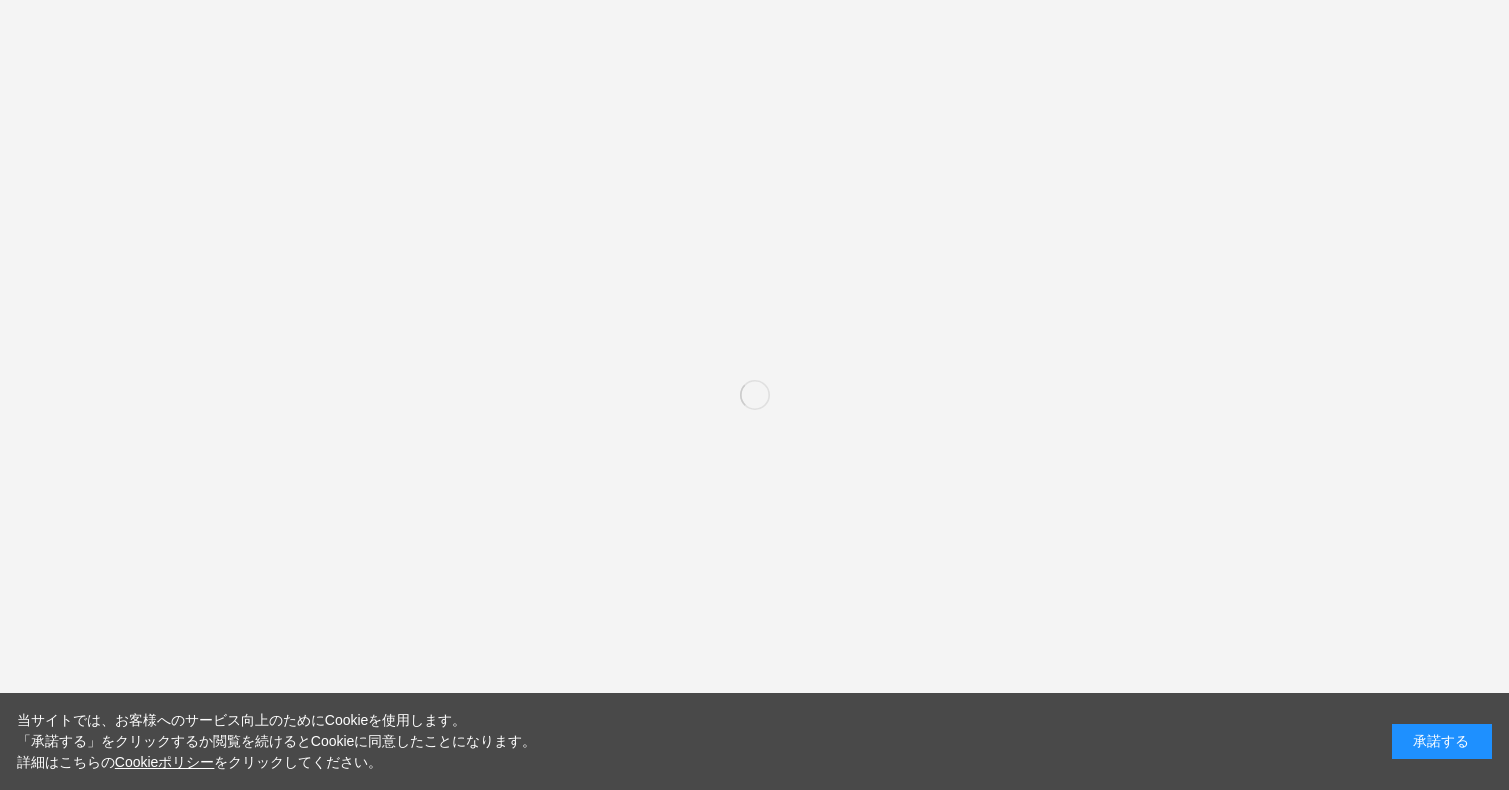 scroll, scrollTop: 0, scrollLeft: 0, axis: both 